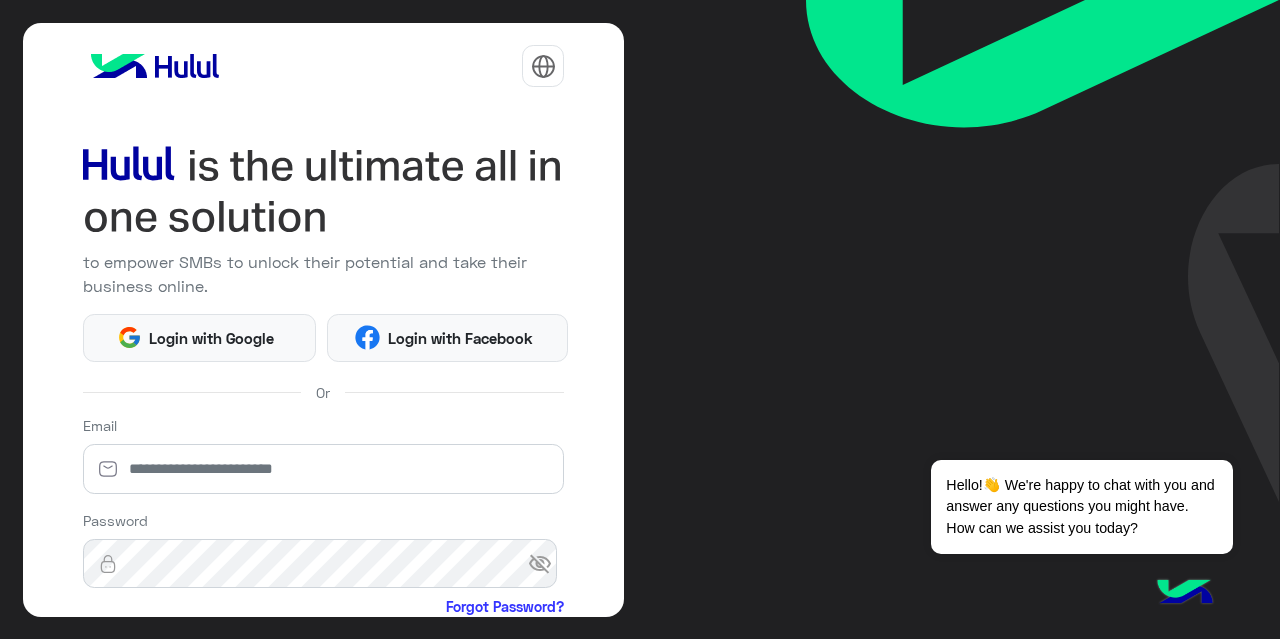 scroll, scrollTop: 0, scrollLeft: 0, axis: both 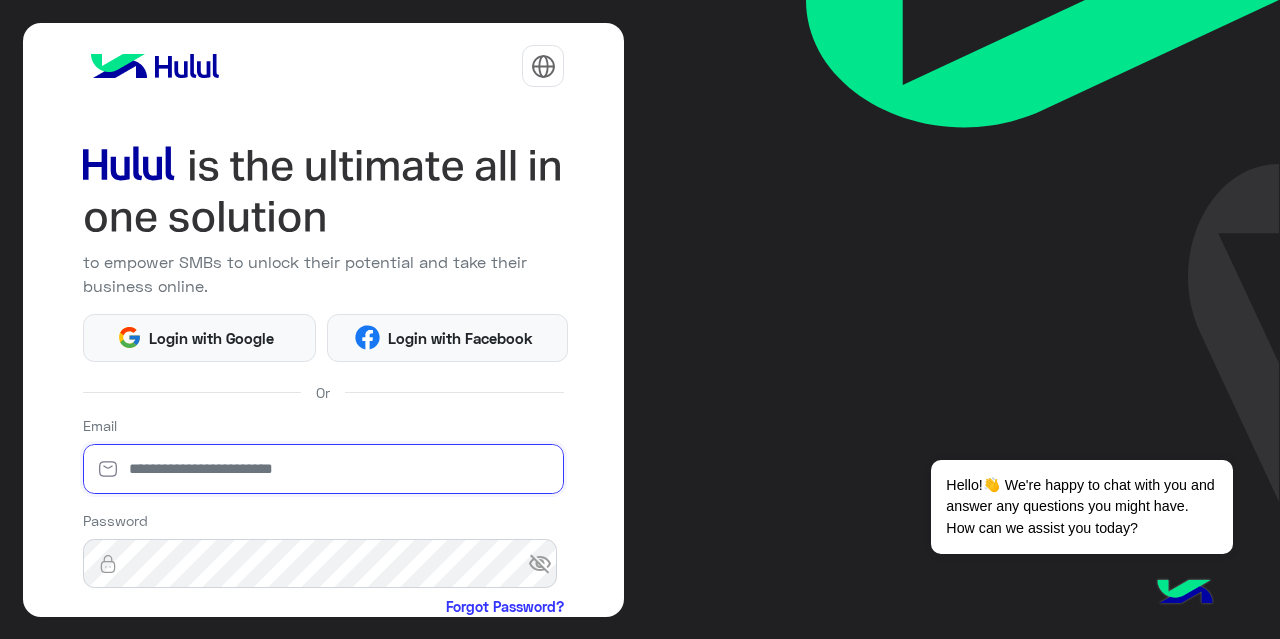 type on "**********" 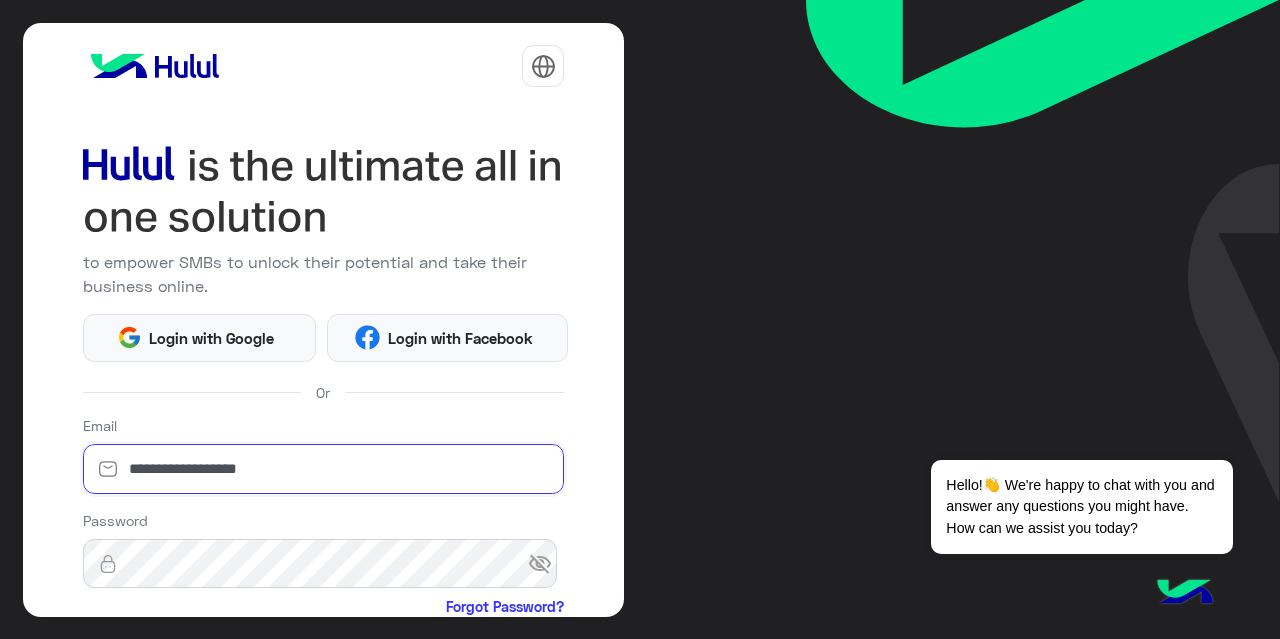 click on "**********" at bounding box center (324, 469) 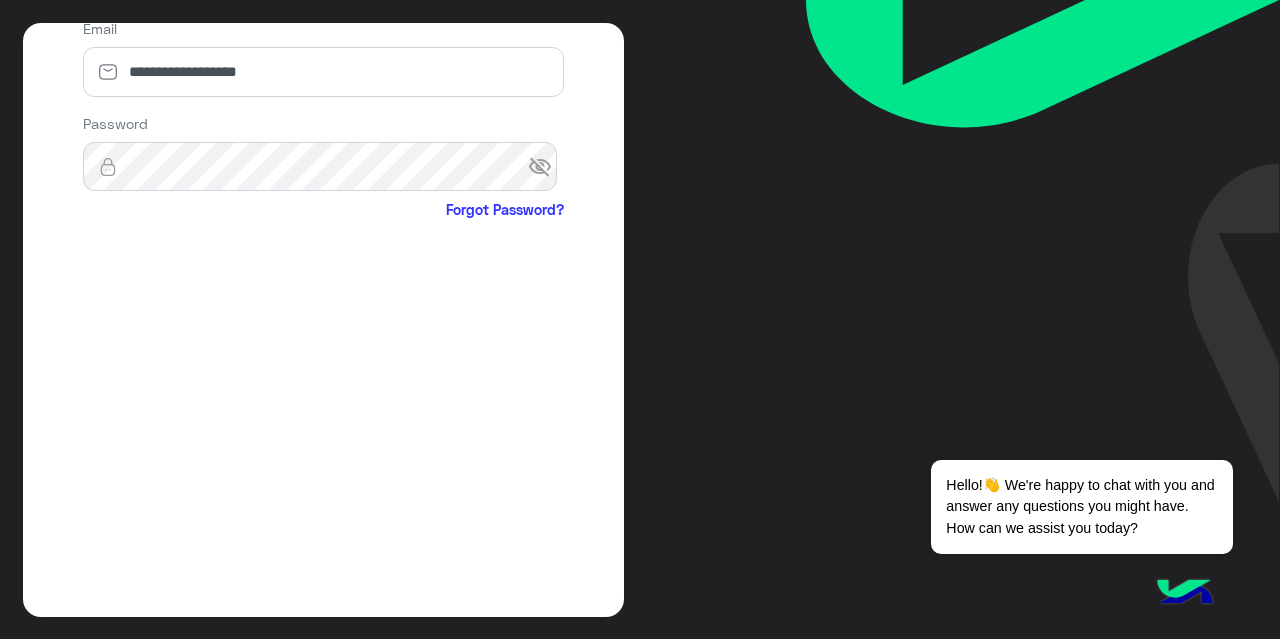 scroll, scrollTop: 627, scrollLeft: 0, axis: vertical 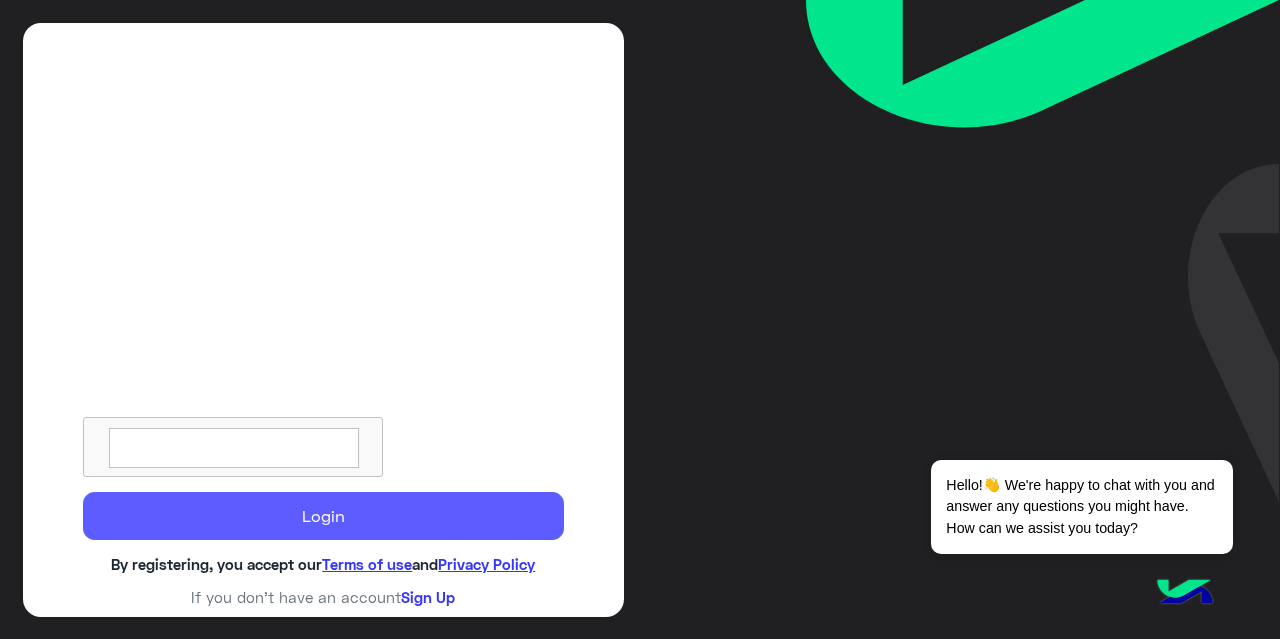 click on "Login" 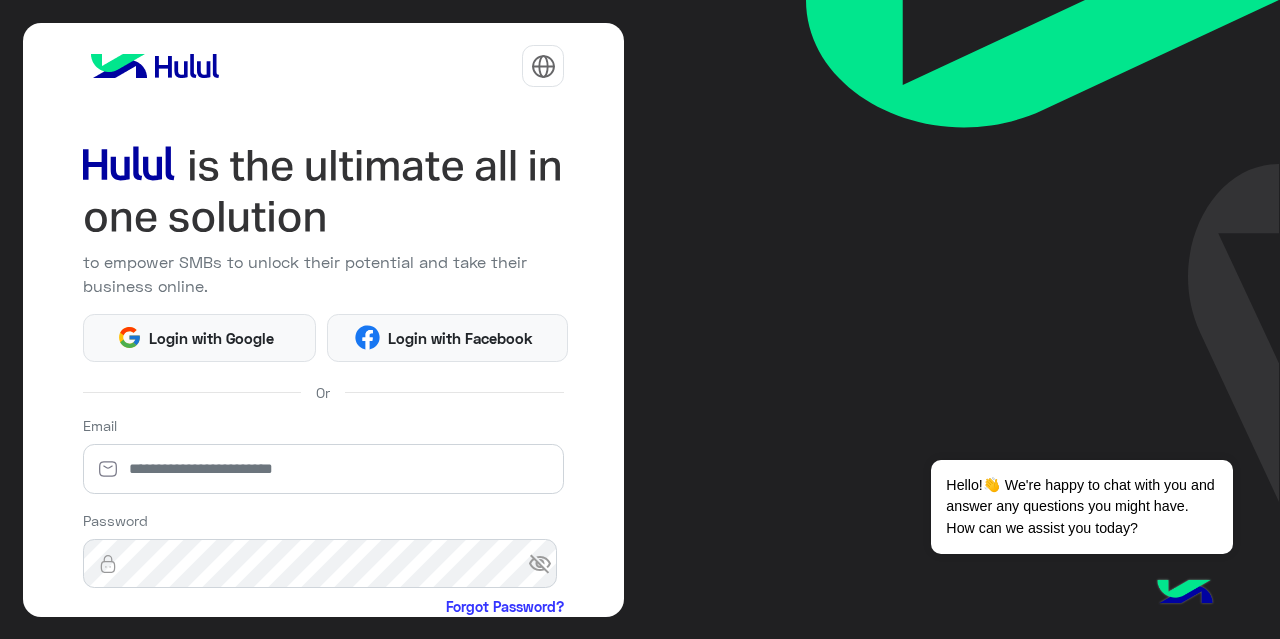 scroll, scrollTop: 0, scrollLeft: 0, axis: both 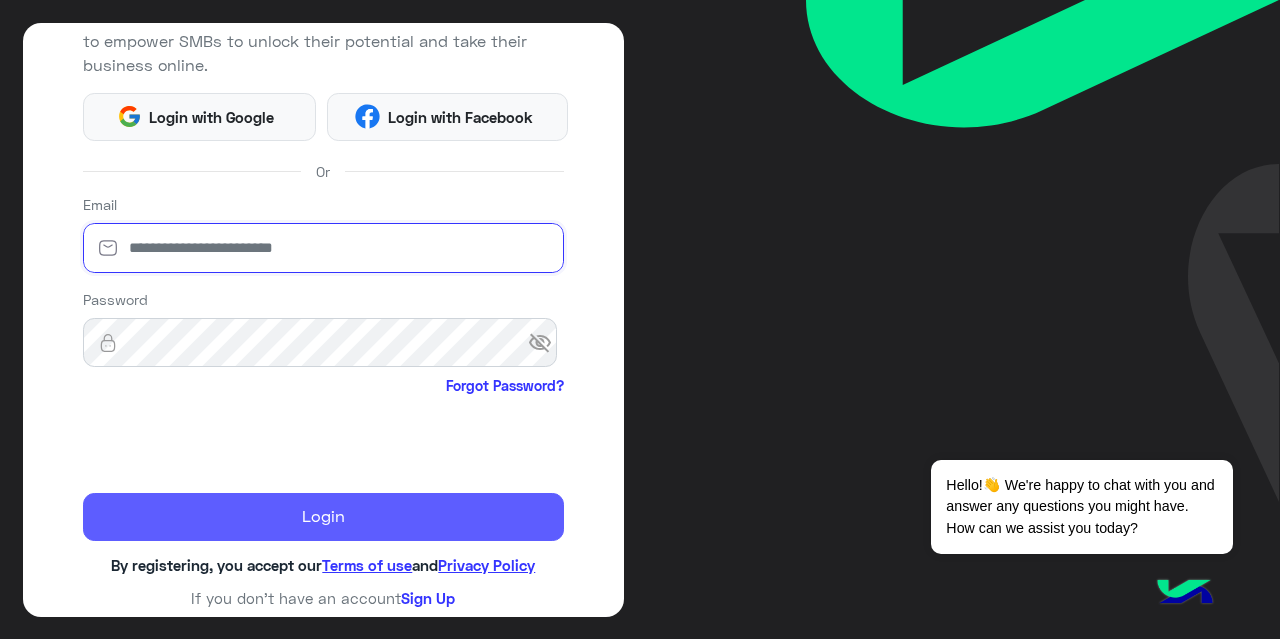 type on "**********" 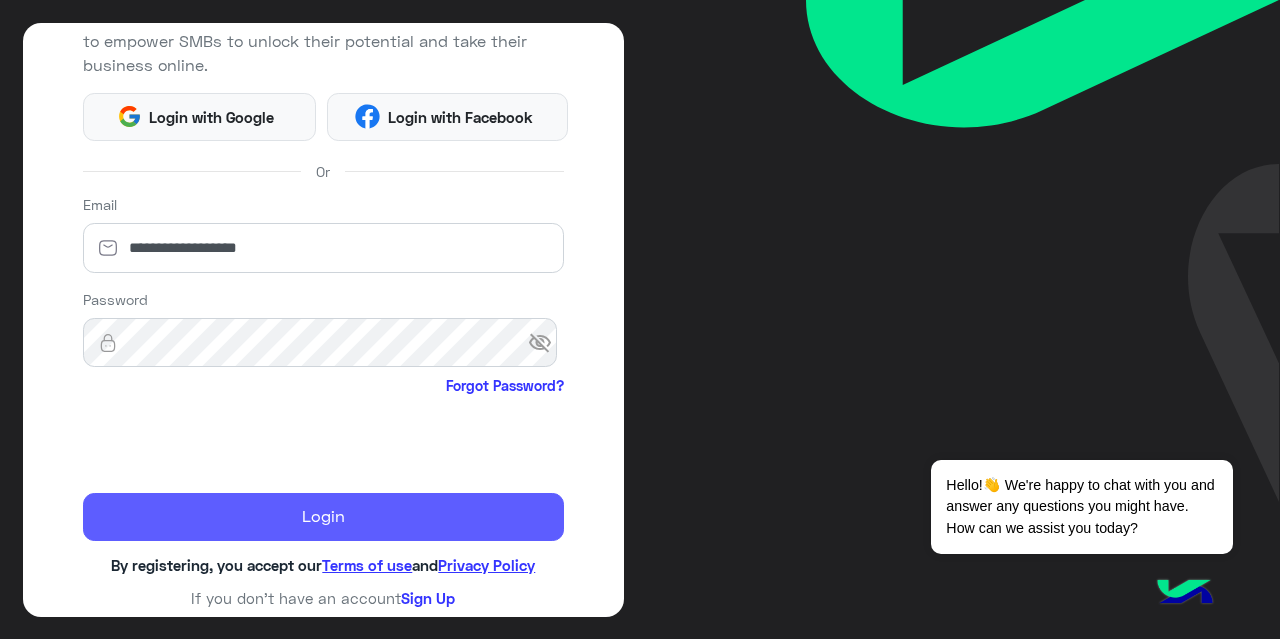 click on "Login" 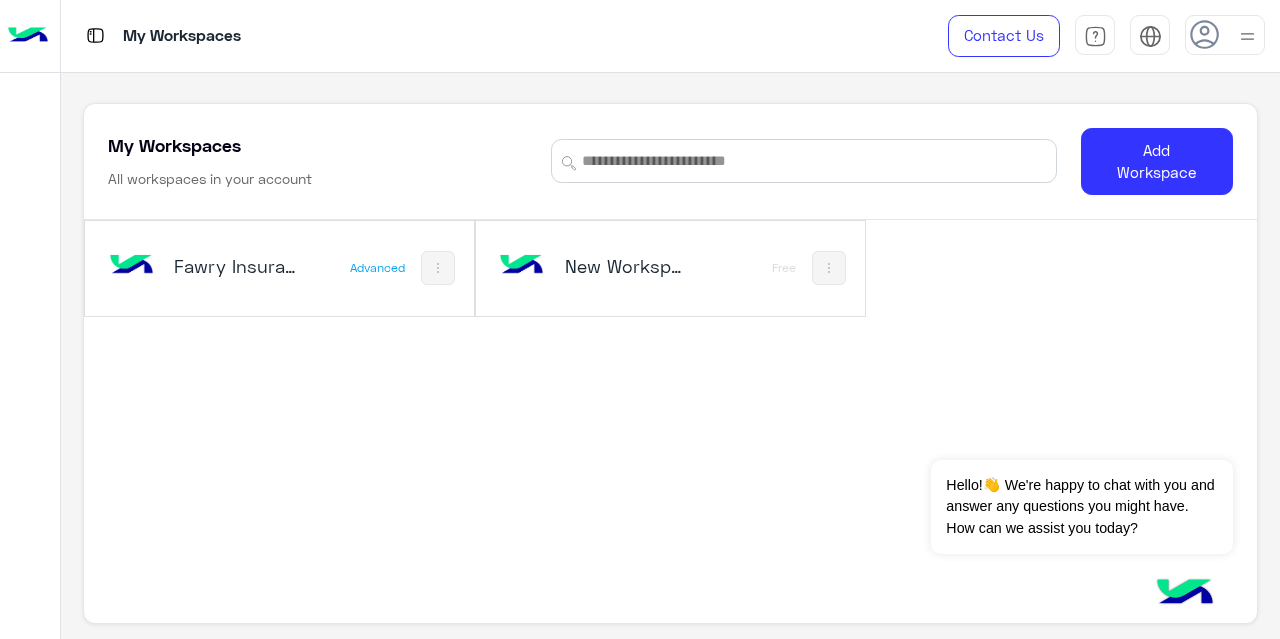 click on "Fawry Insurance Brokerage`s" at bounding box center (209, 268) 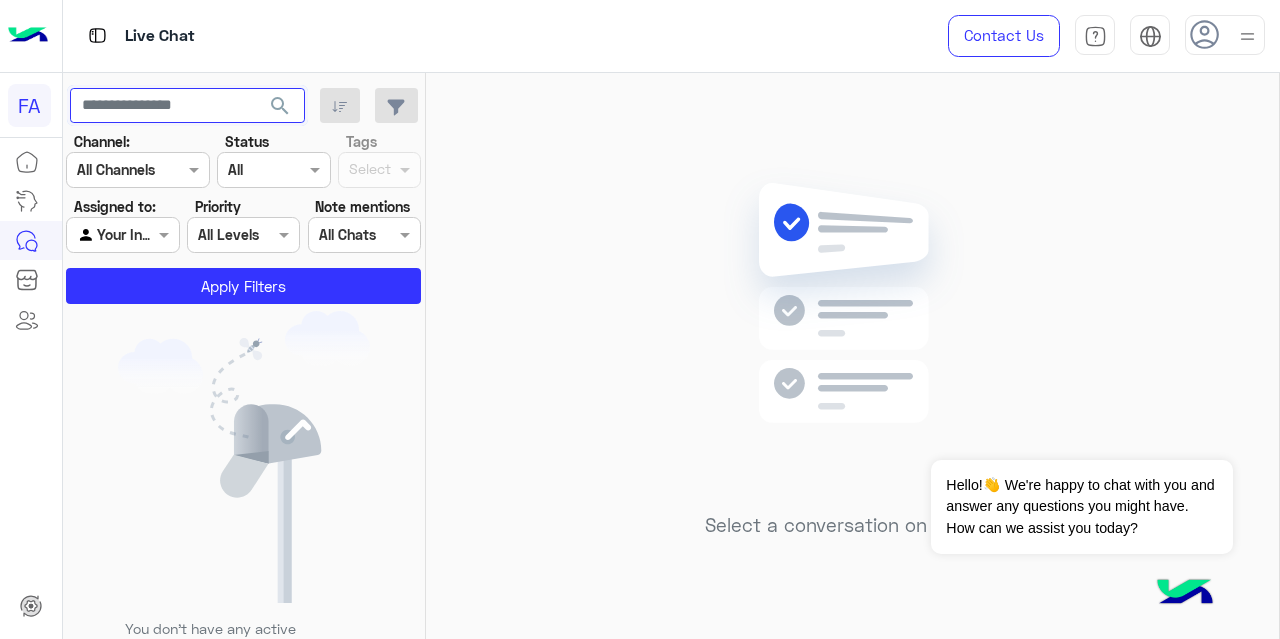 click at bounding box center (187, 106) 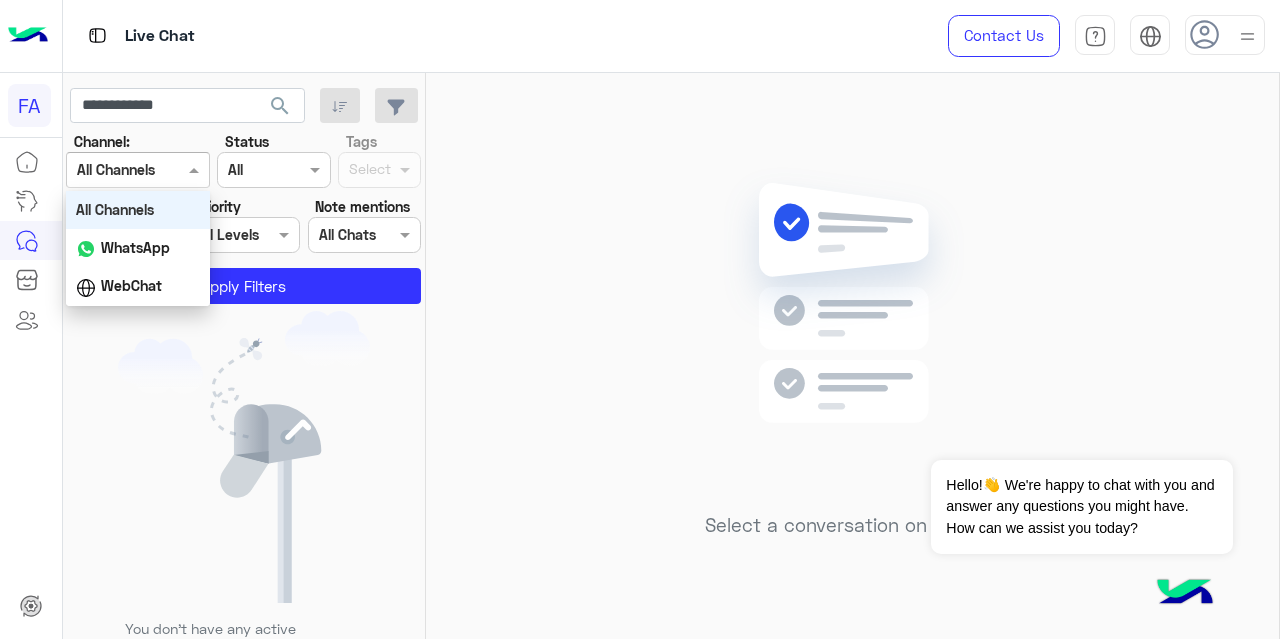click on "Channel All Channels" at bounding box center [138, 170] 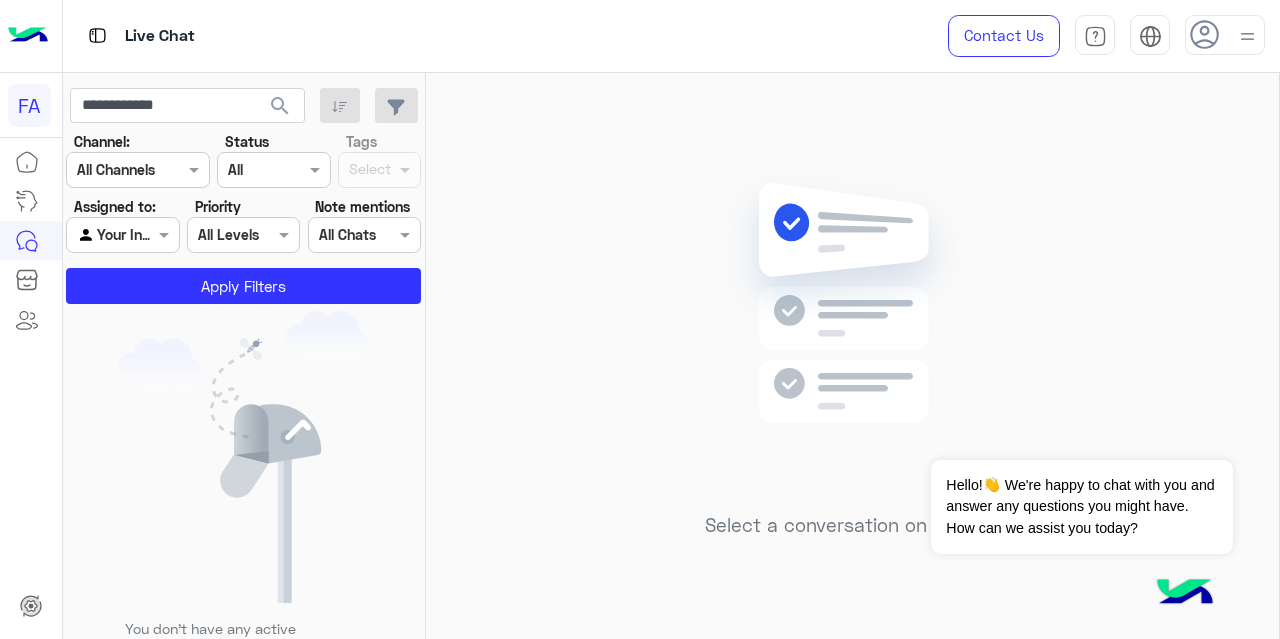 click at bounding box center [138, 169] 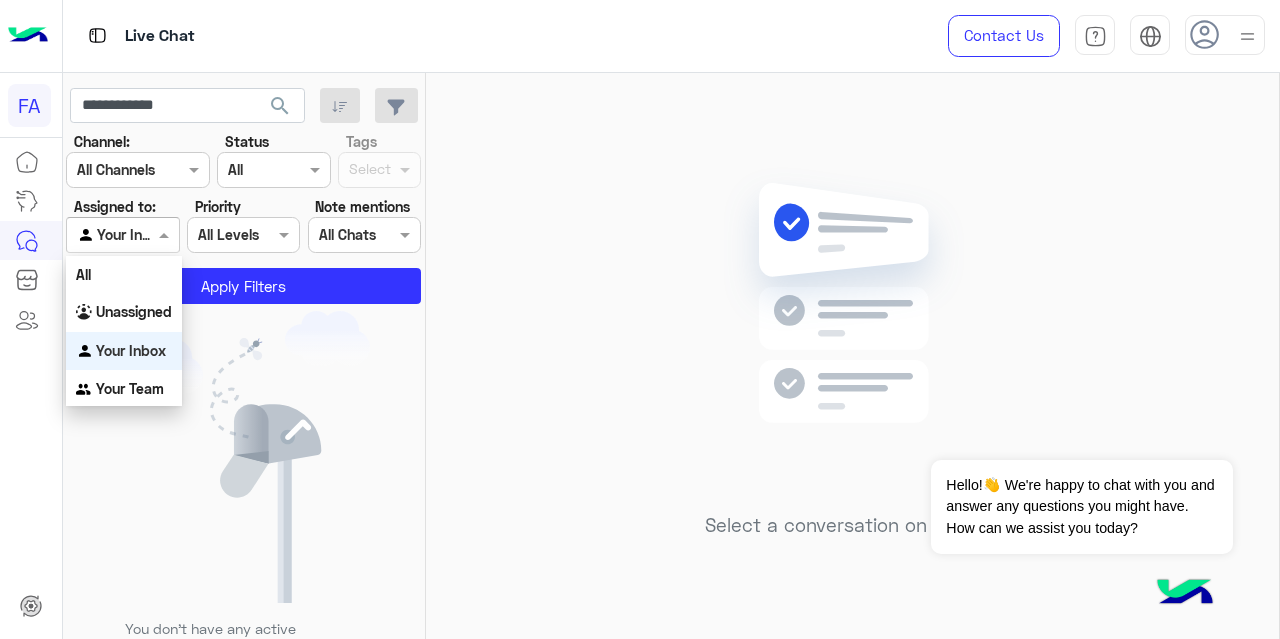 click at bounding box center (122, 234) 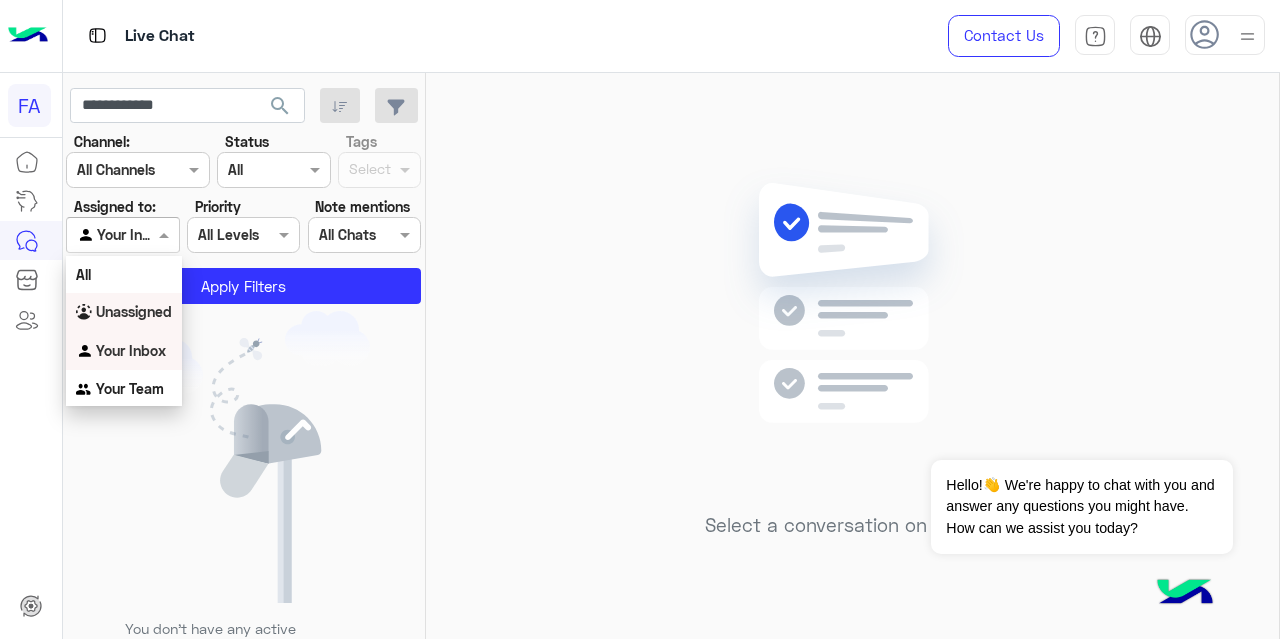 click on "Unassigned" at bounding box center [134, 311] 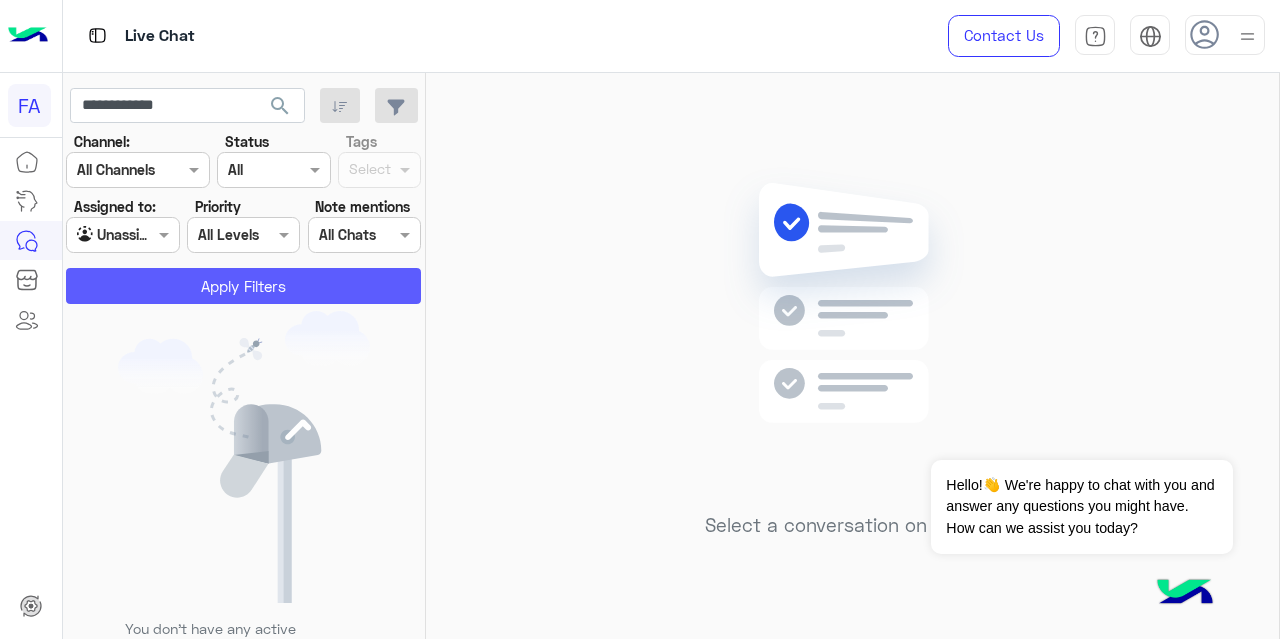 click on "Apply Filters" 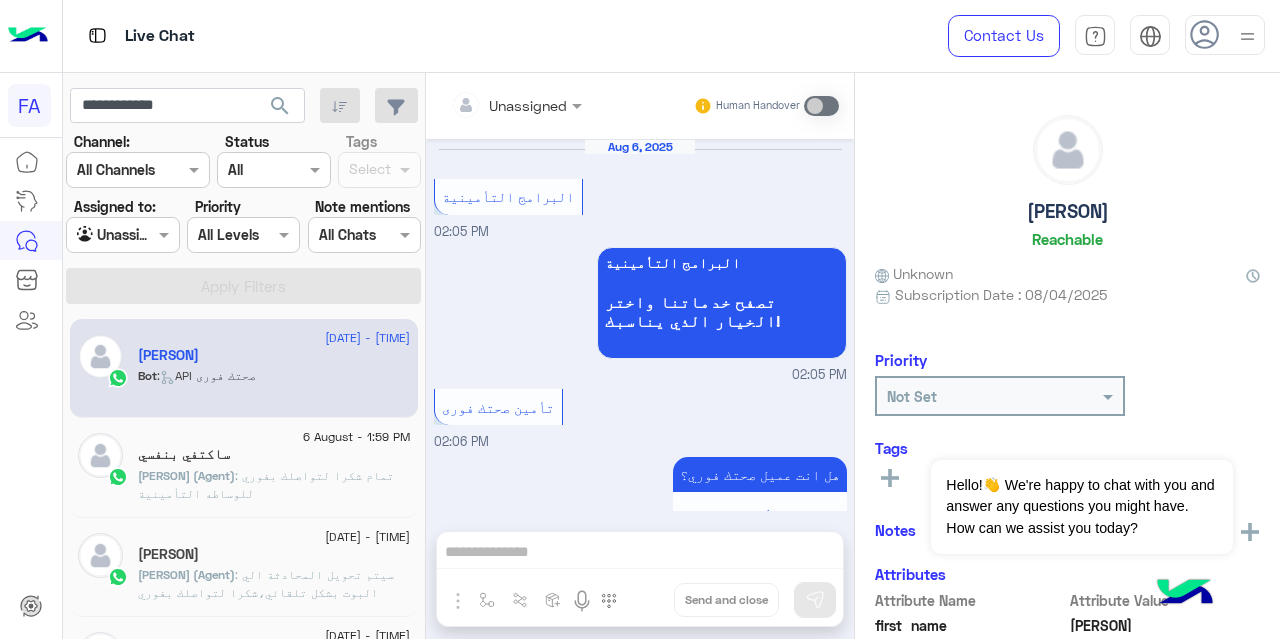 scroll, scrollTop: 752, scrollLeft: 0, axis: vertical 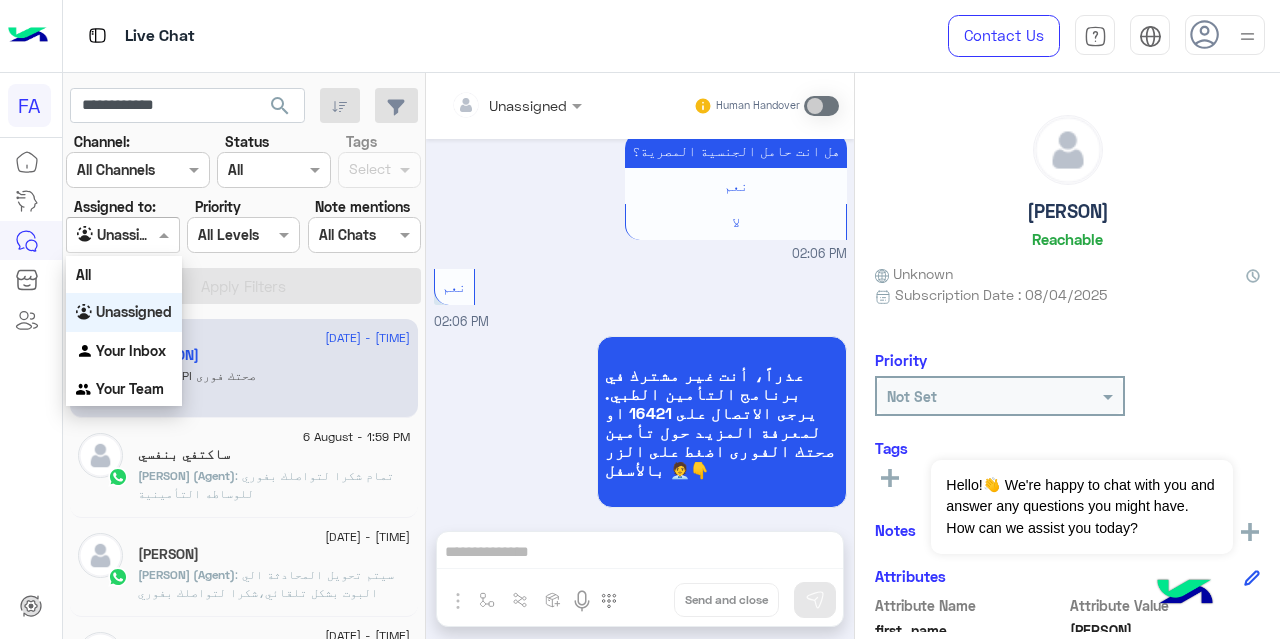 click at bounding box center [122, 234] 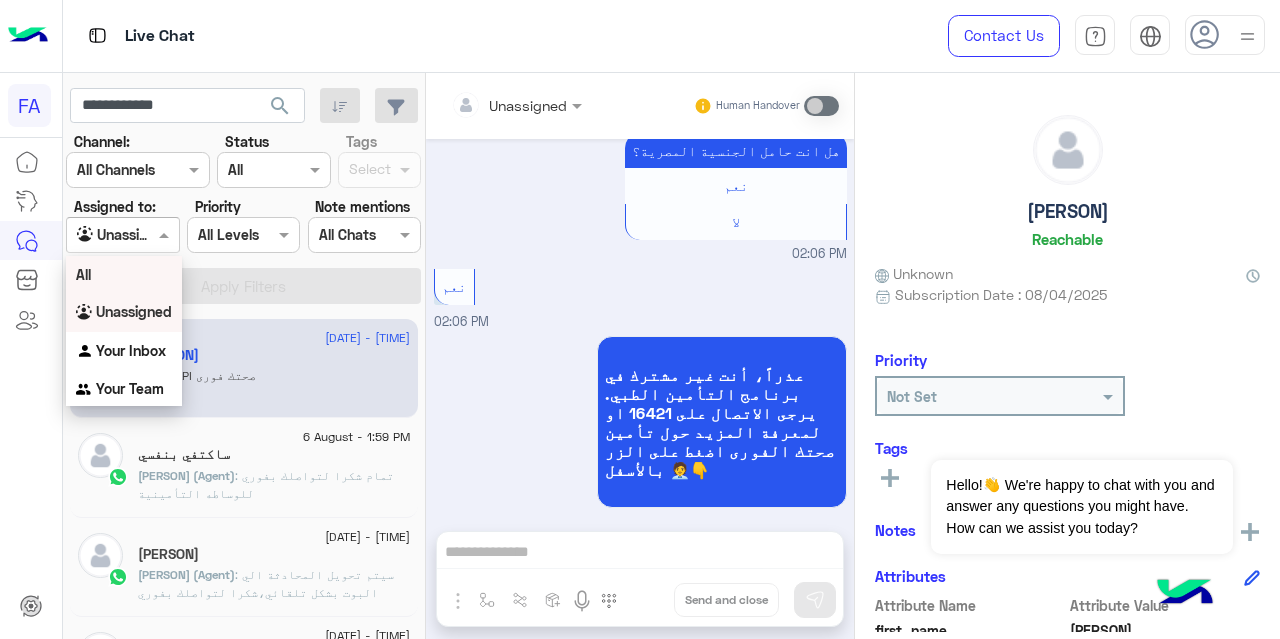 click on "All" at bounding box center [124, 274] 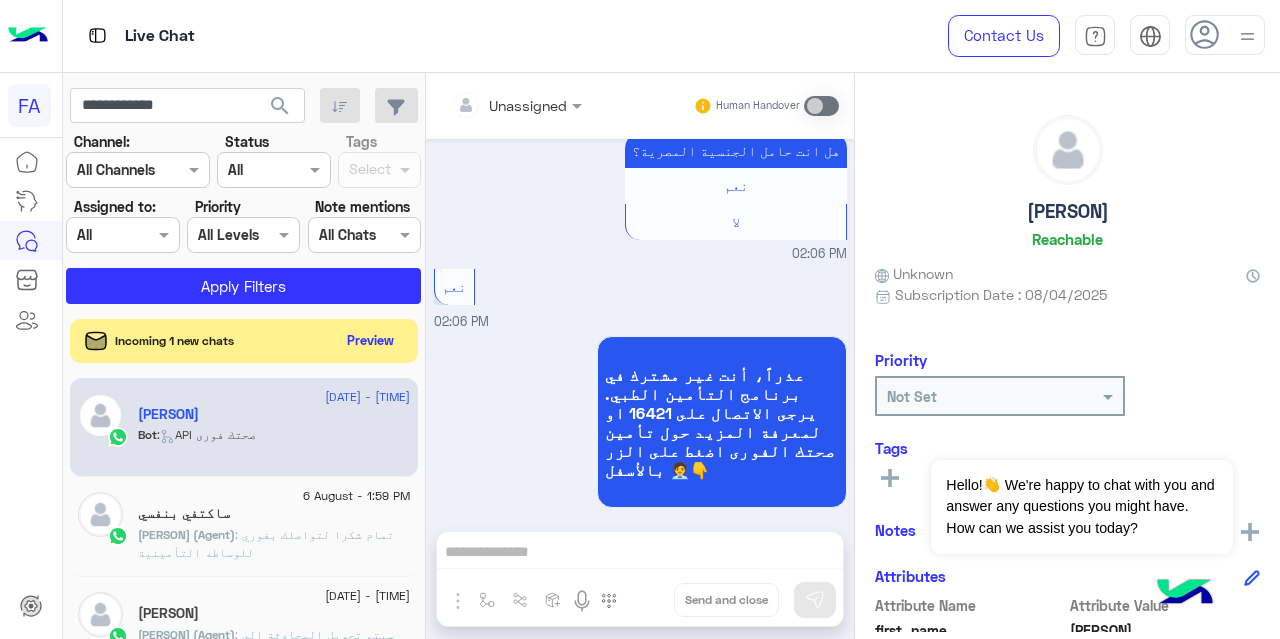 click on "search" 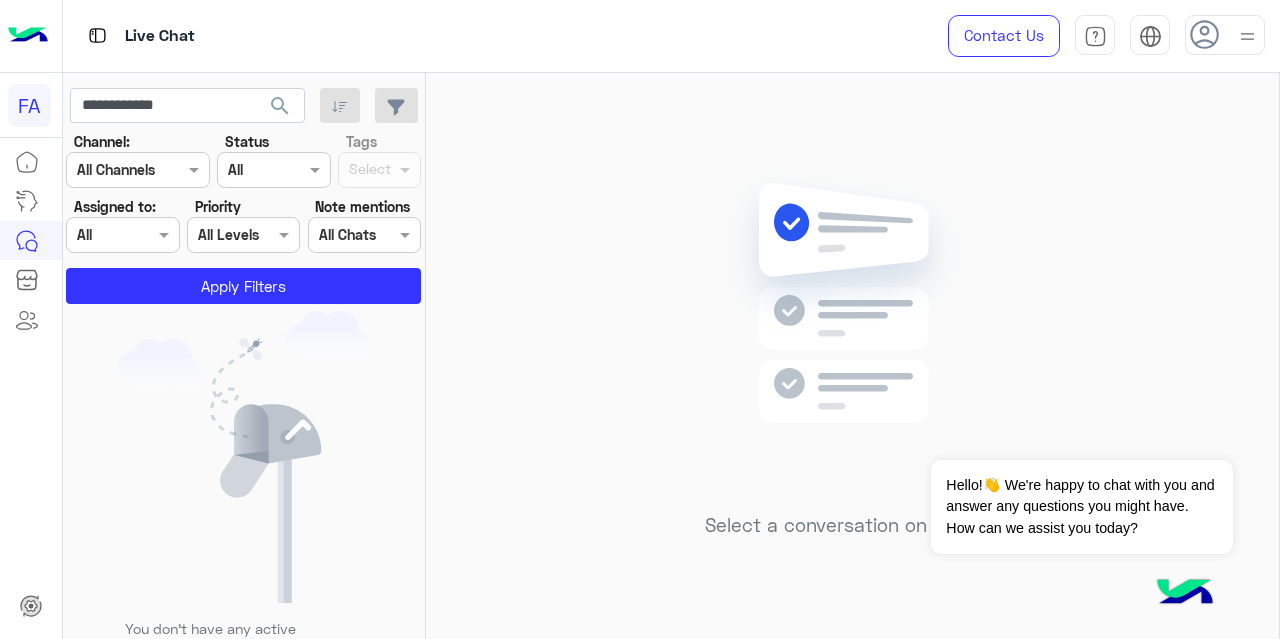 click on "search" 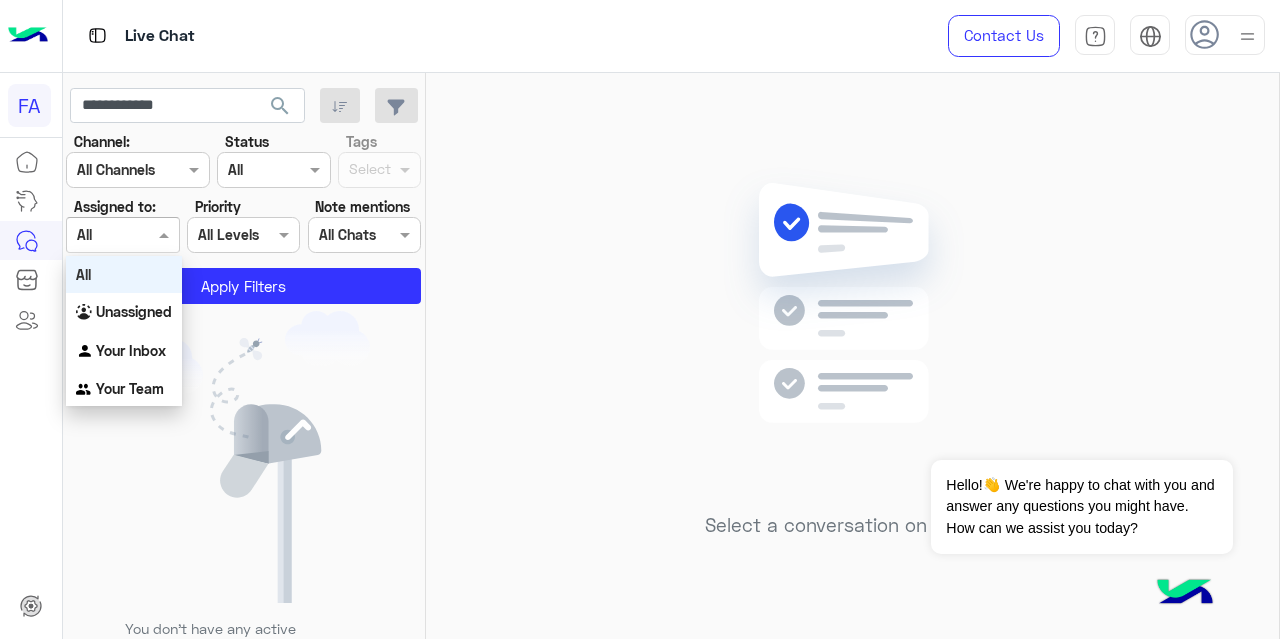 click at bounding box center (166, 234) 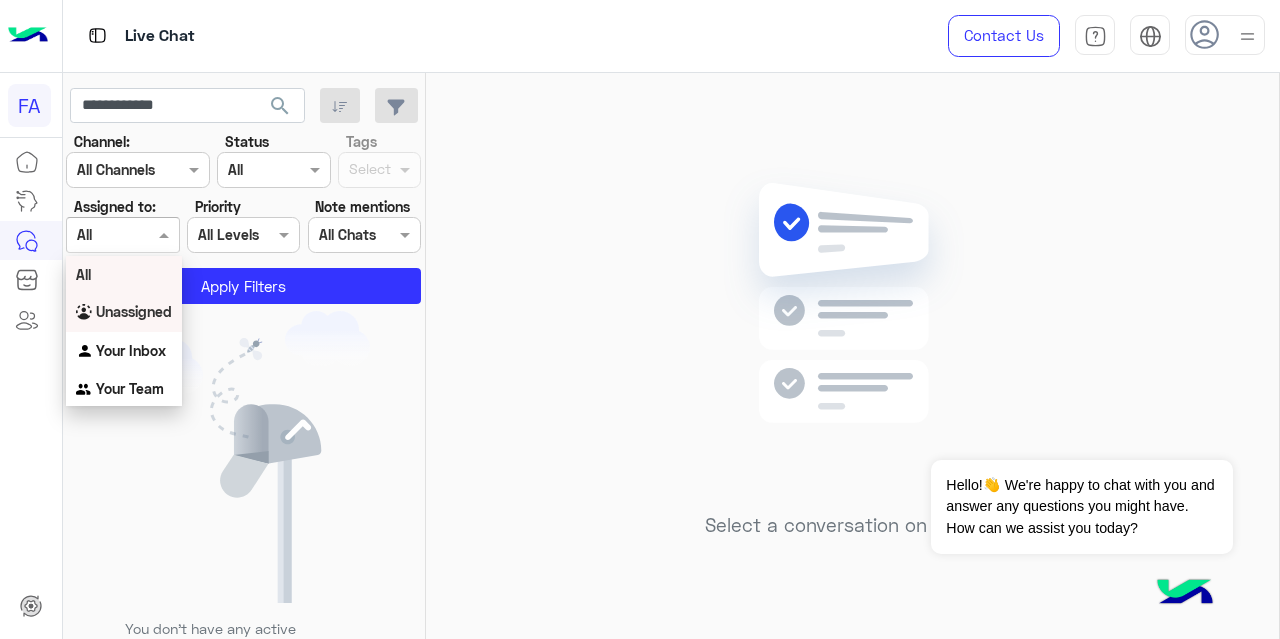 click on "Unassigned" at bounding box center [134, 311] 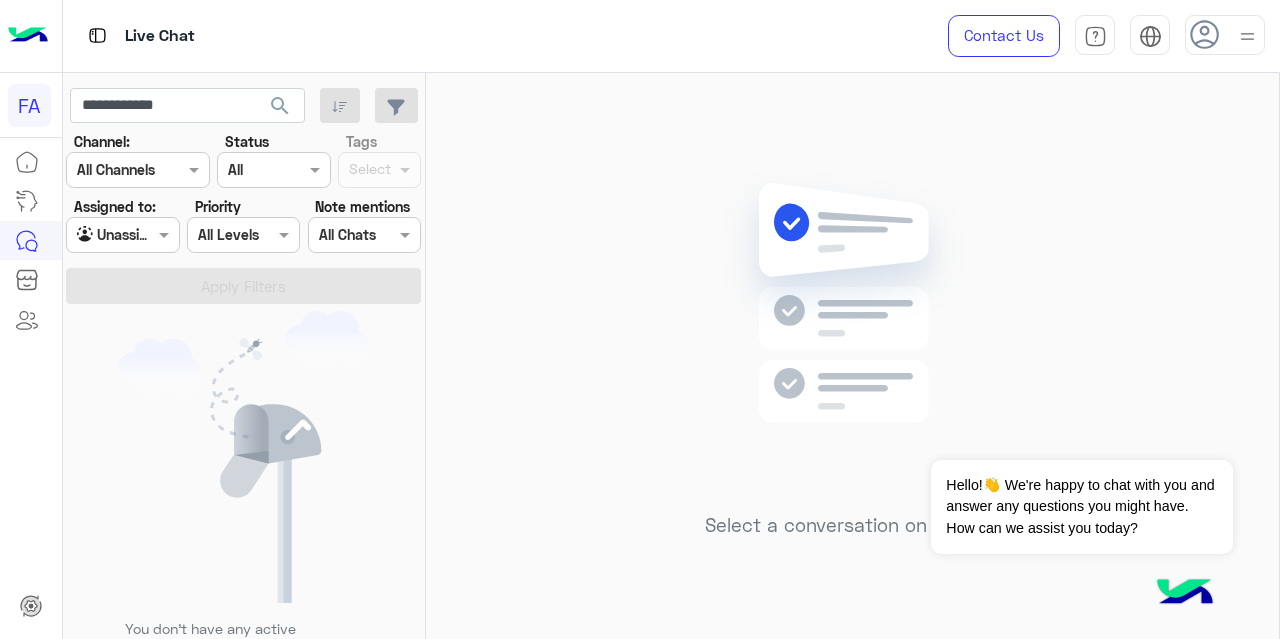 click on "search" 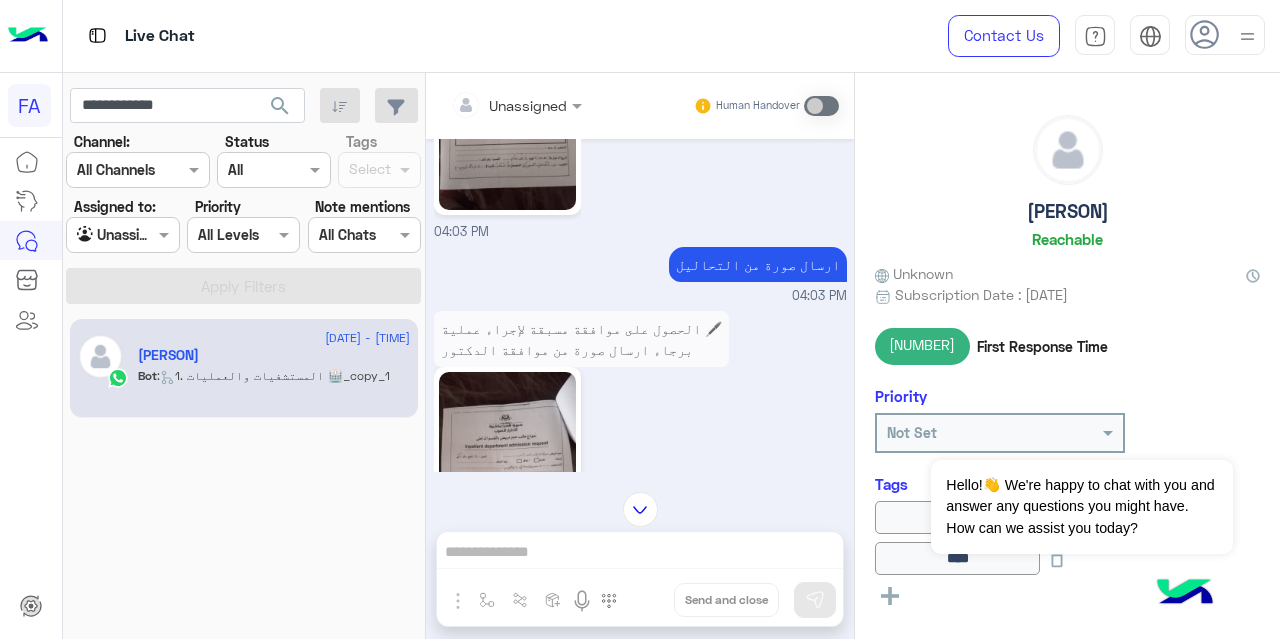 scroll, scrollTop: 8235, scrollLeft: 0, axis: vertical 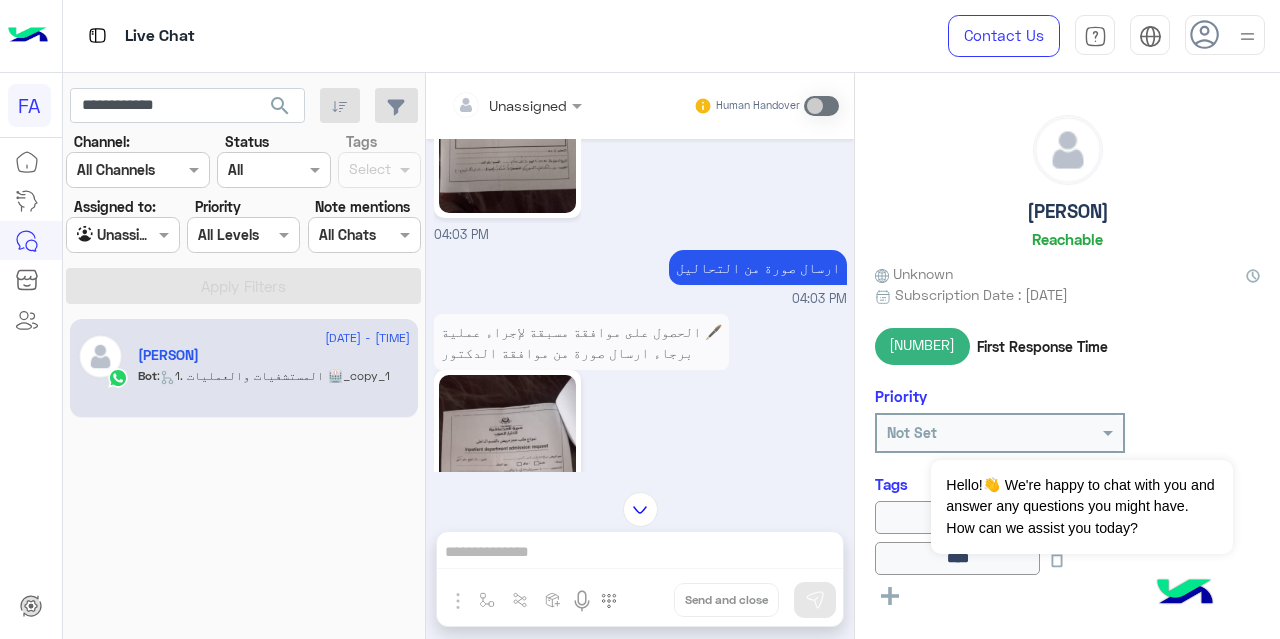 click 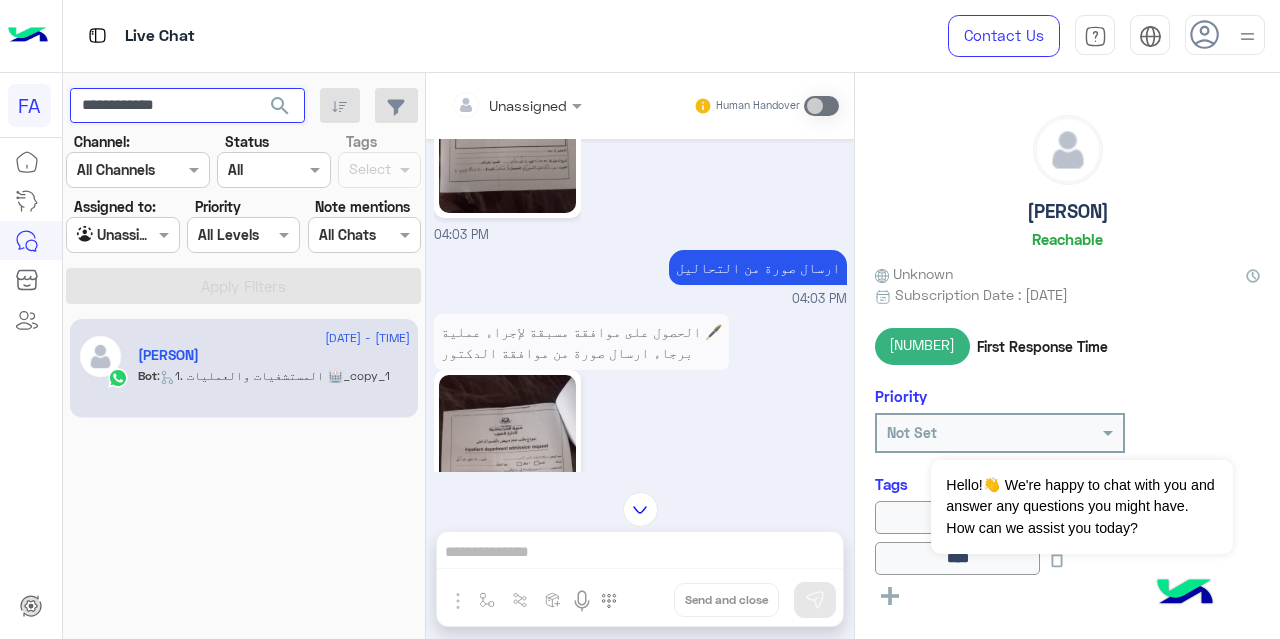 click on "**********" at bounding box center (187, 106) 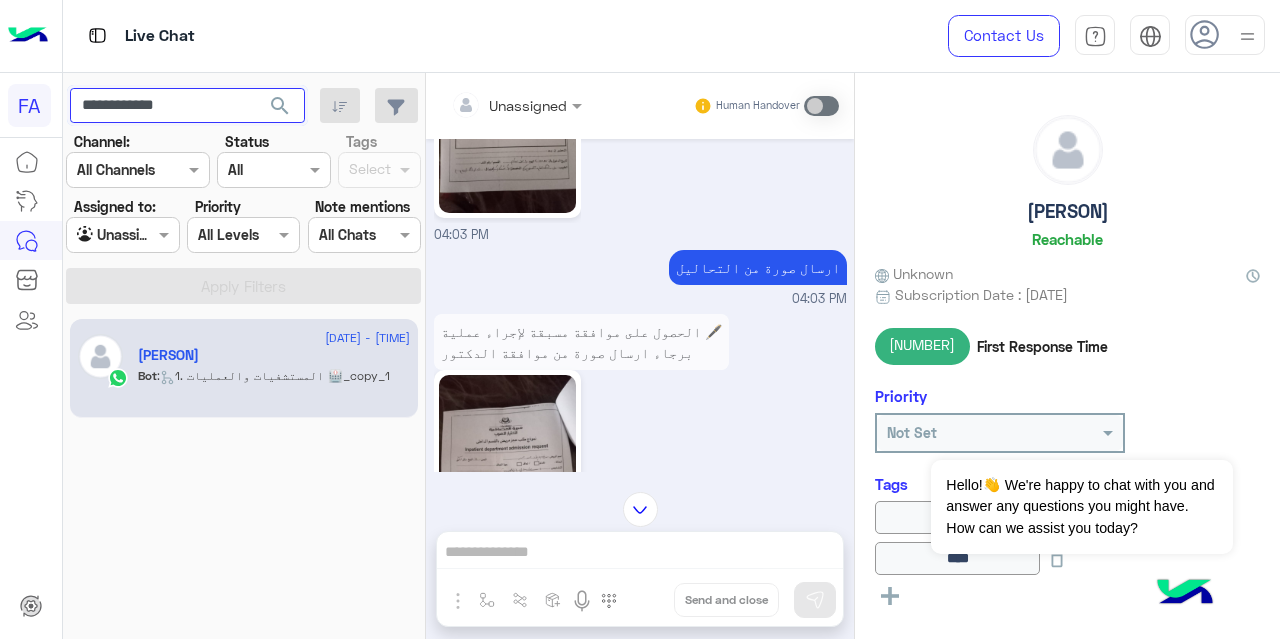 type on "**********" 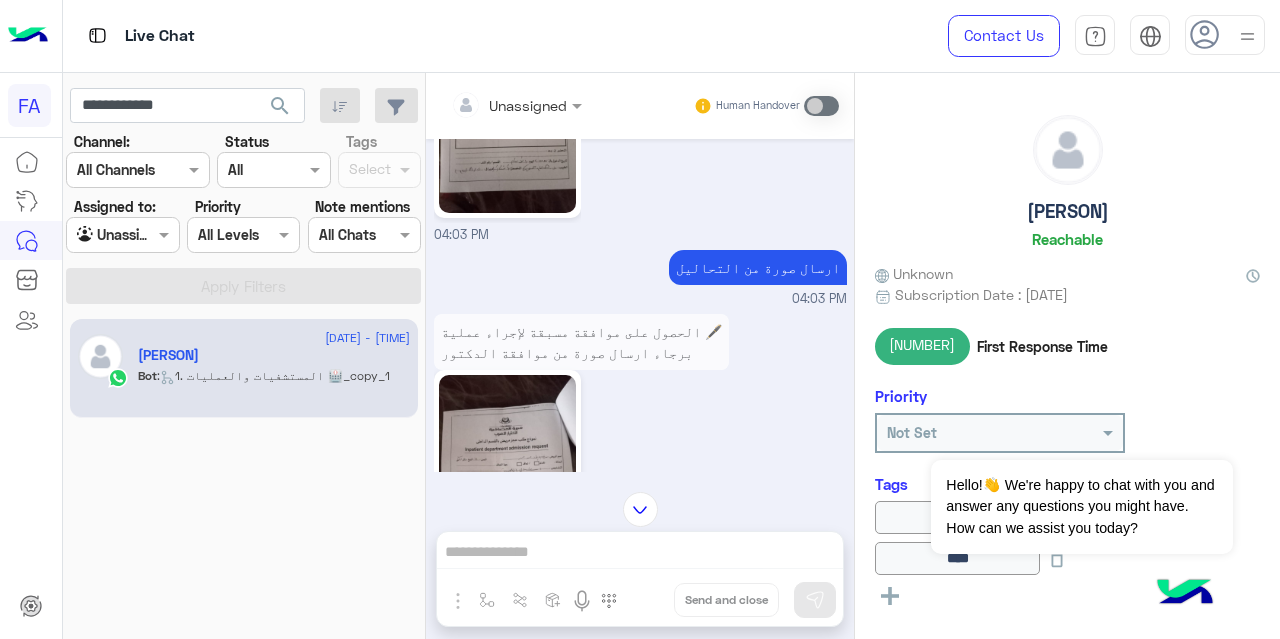 click on "search" 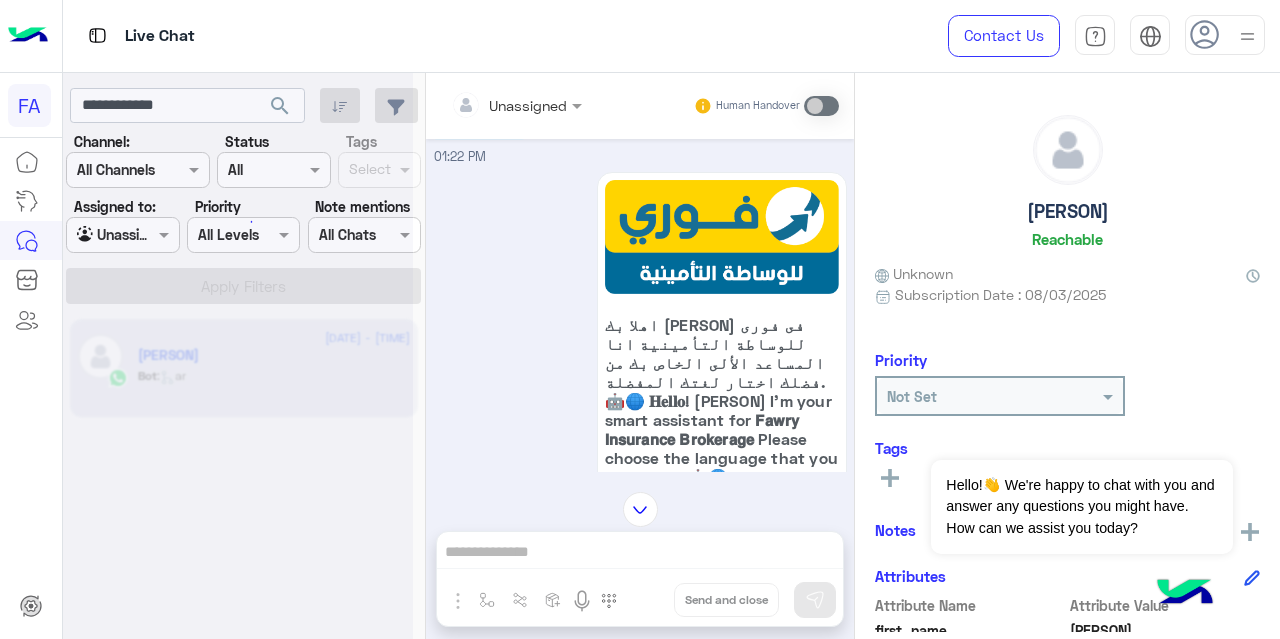 scroll, scrollTop: 0, scrollLeft: 0, axis: both 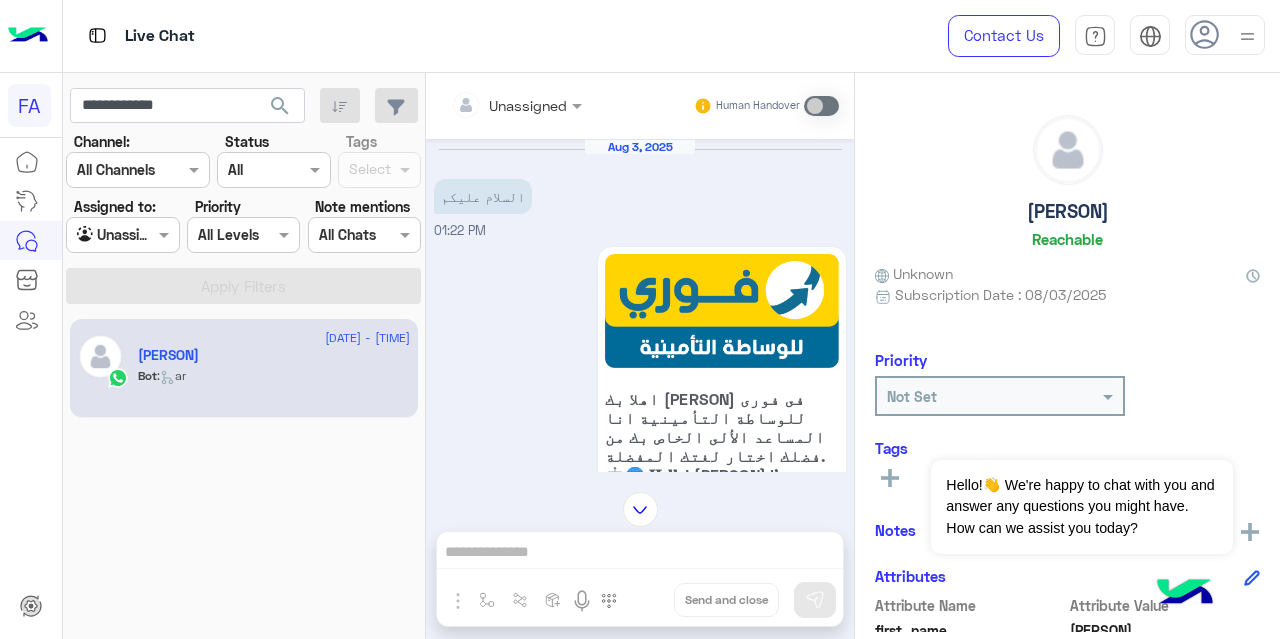 click on "search" 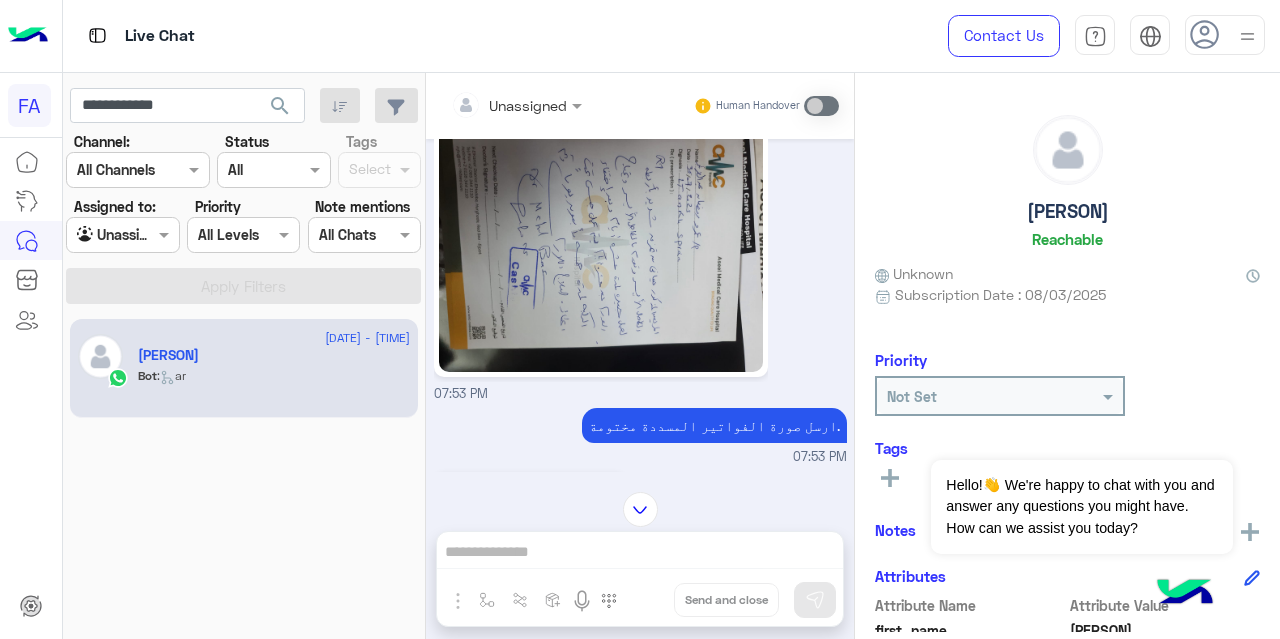 scroll, scrollTop: 599, scrollLeft: 0, axis: vertical 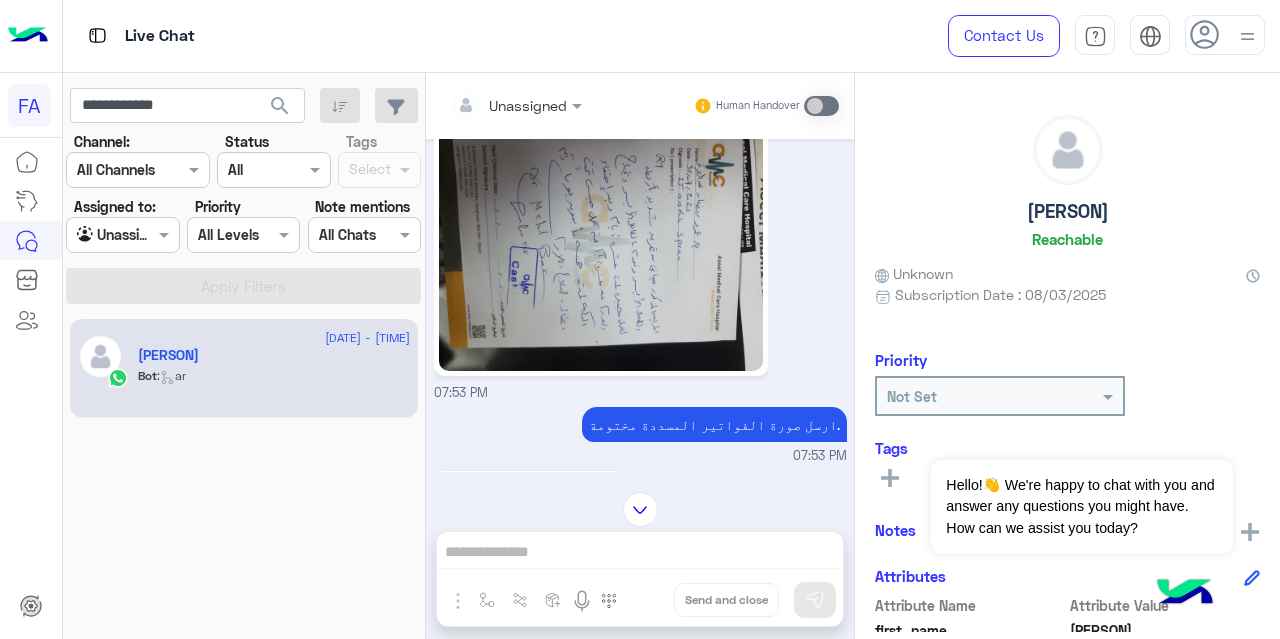 click 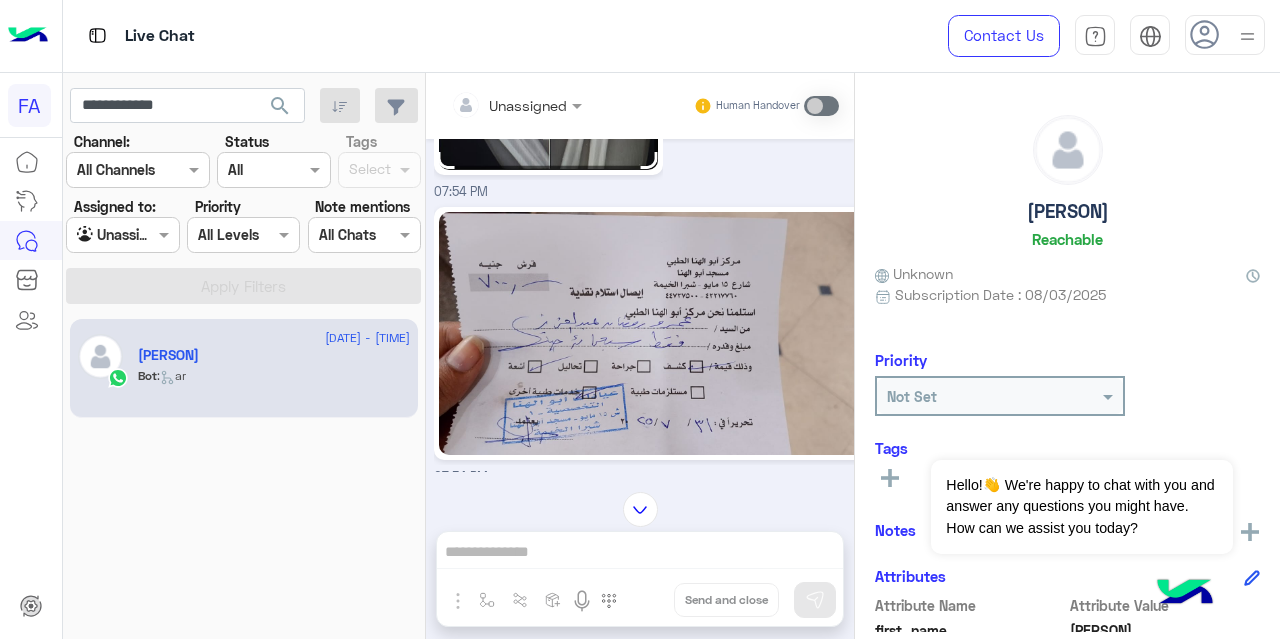 scroll, scrollTop: 1529, scrollLeft: 0, axis: vertical 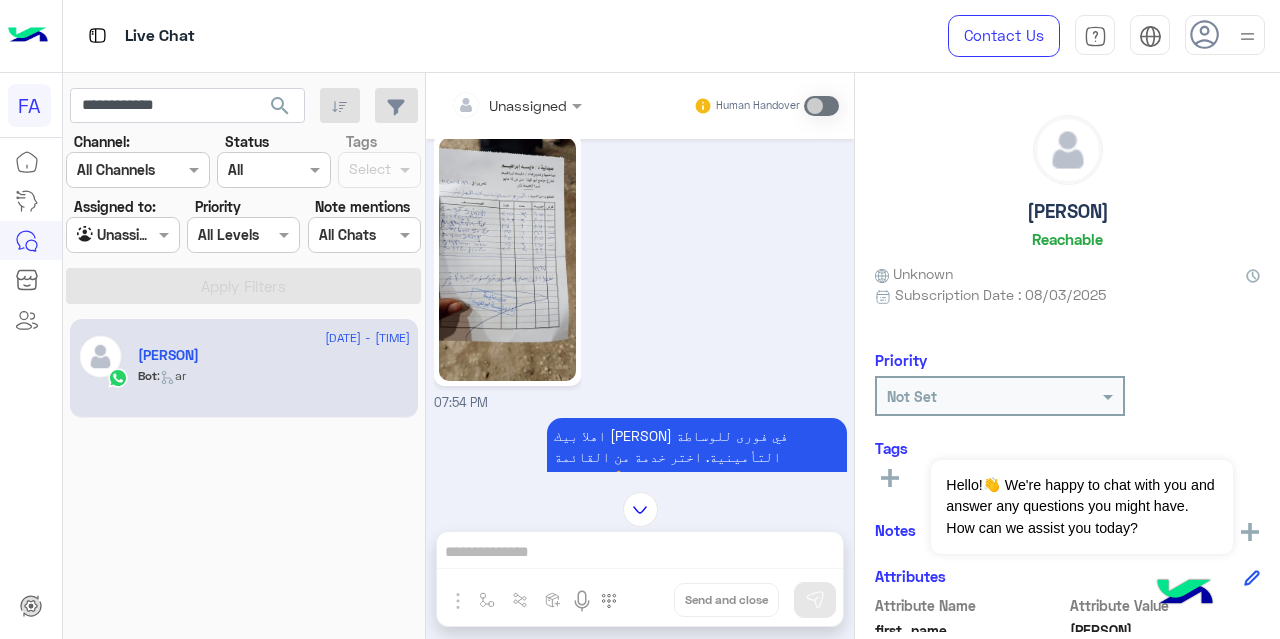 click 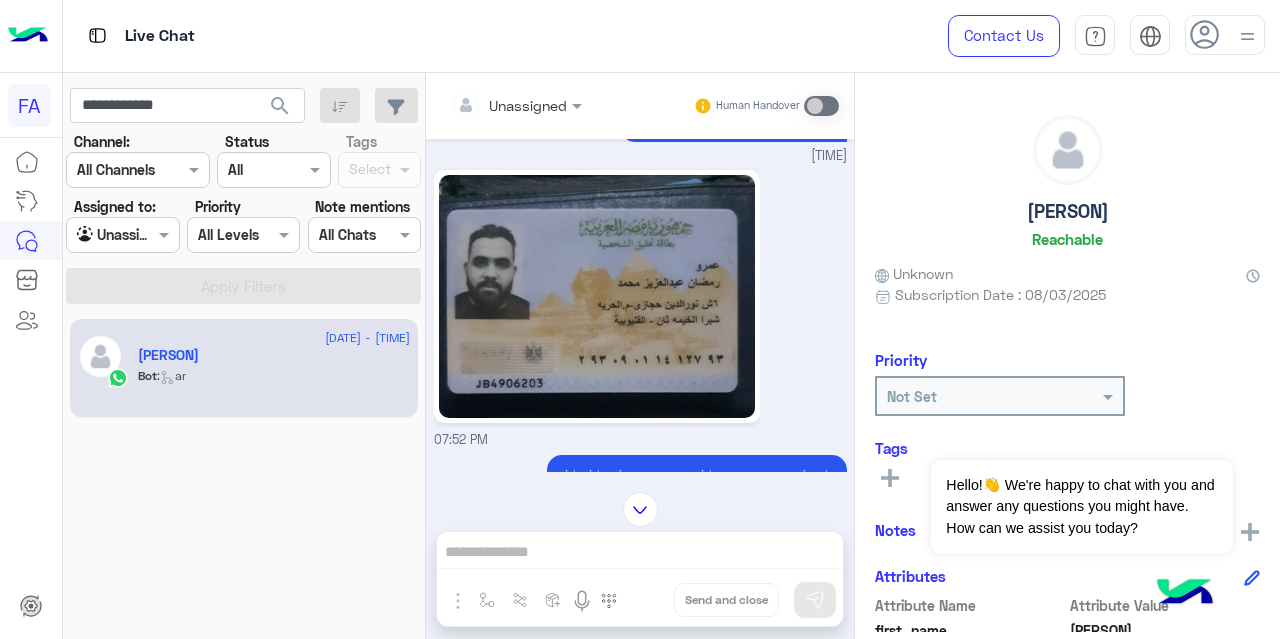 scroll, scrollTop: 183, scrollLeft: 0, axis: vertical 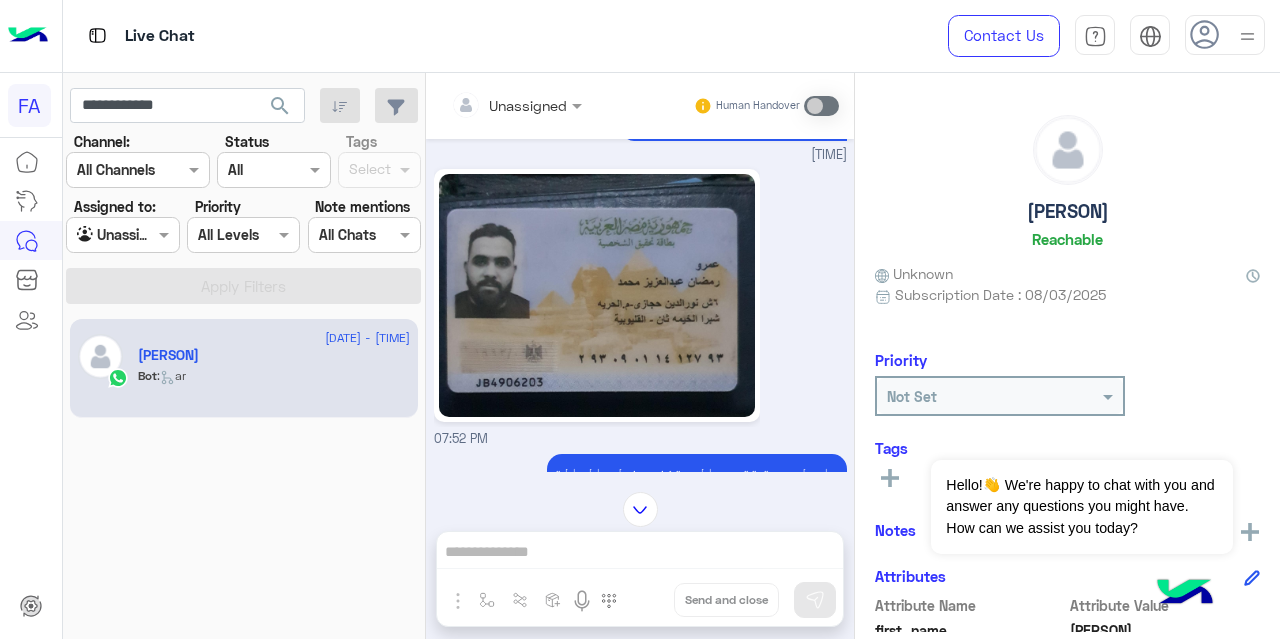 click 